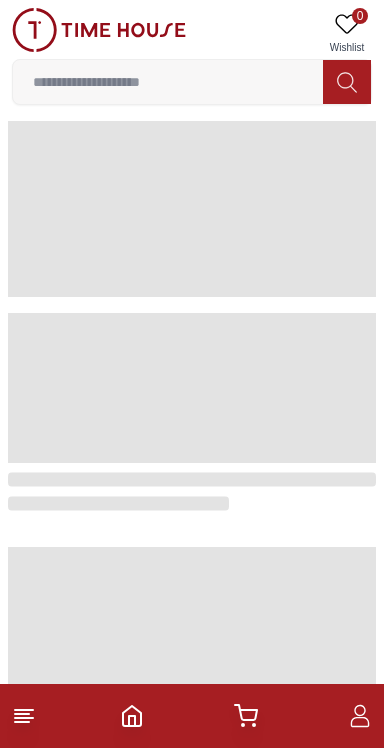 scroll, scrollTop: 0, scrollLeft: 0, axis: both 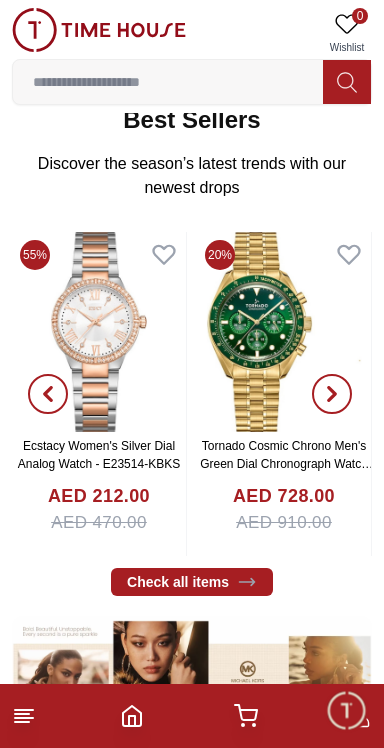 click at bounding box center (192, 716) 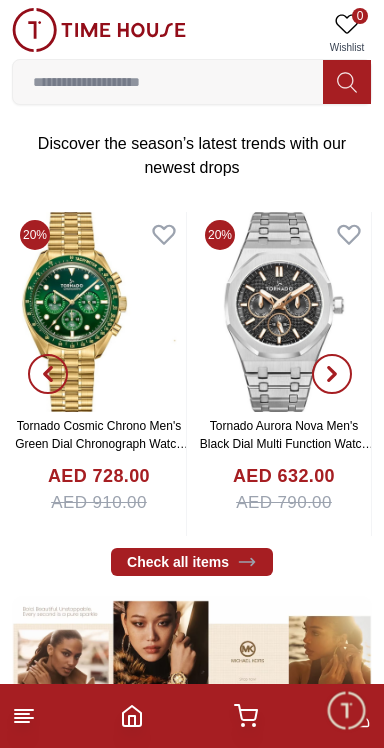 scroll, scrollTop: 343, scrollLeft: 0, axis: vertical 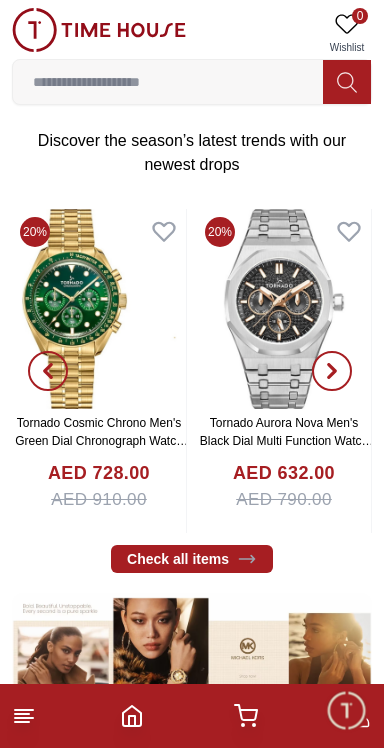 click 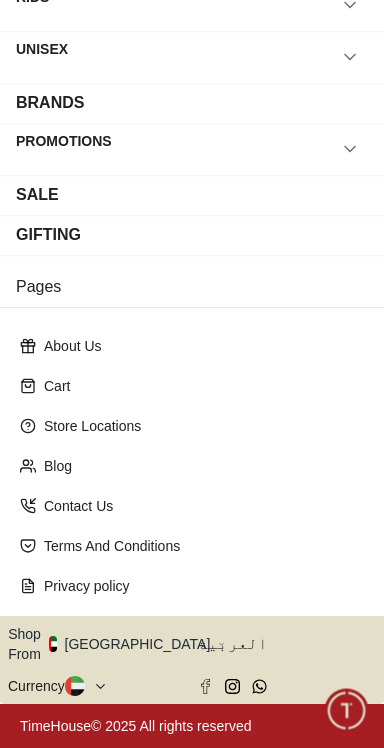 scroll, scrollTop: 0, scrollLeft: 0, axis: both 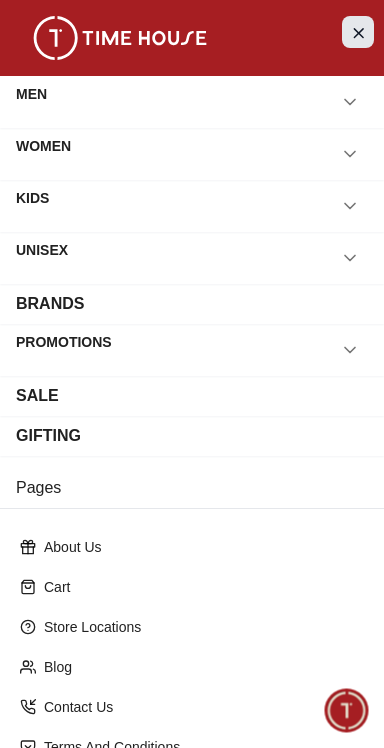 click at bounding box center (358, 32) 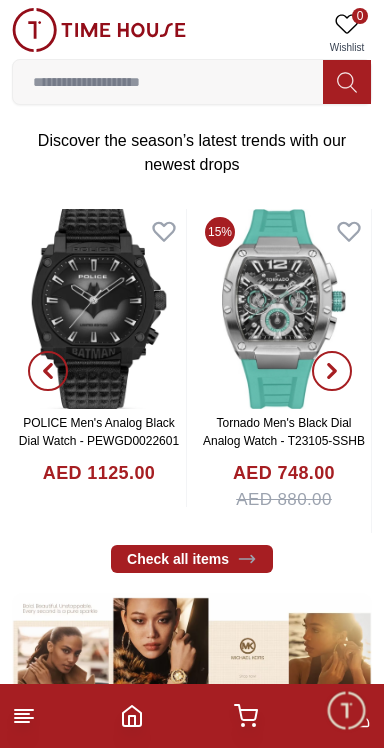 click on "0 Wishlist" at bounding box center (347, 33) 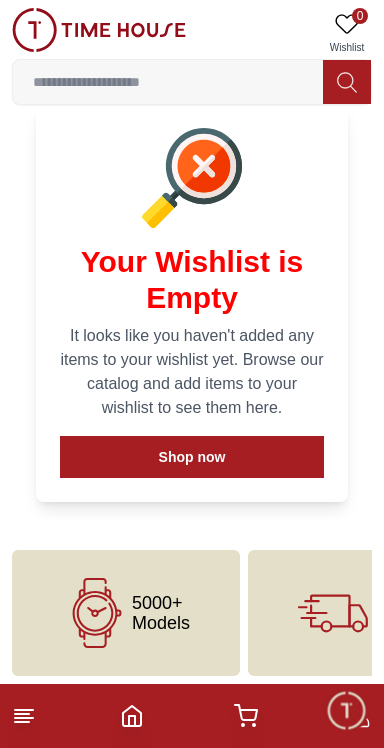 scroll, scrollTop: 105, scrollLeft: 0, axis: vertical 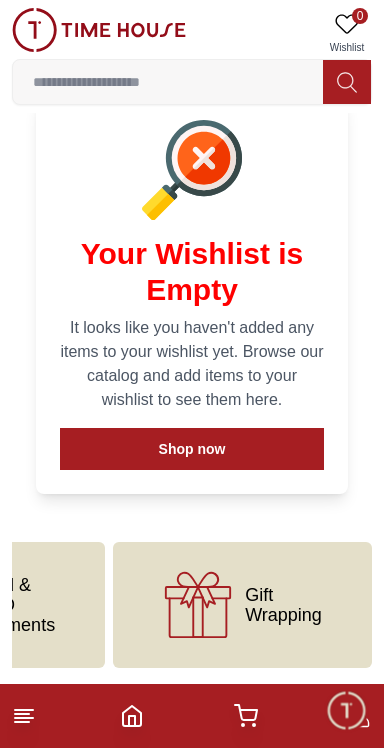 click at bounding box center (246, 716) 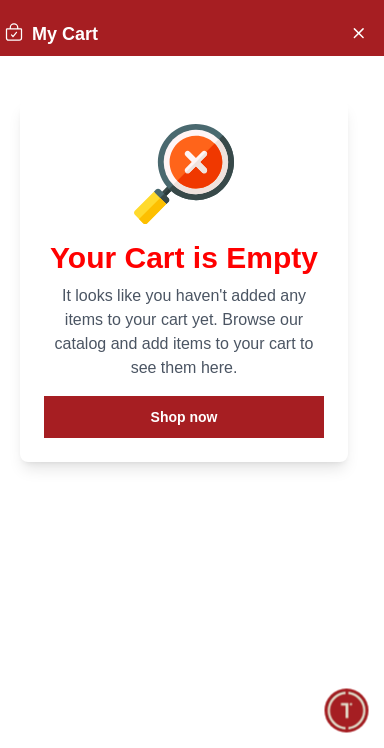 click at bounding box center [346, 710] 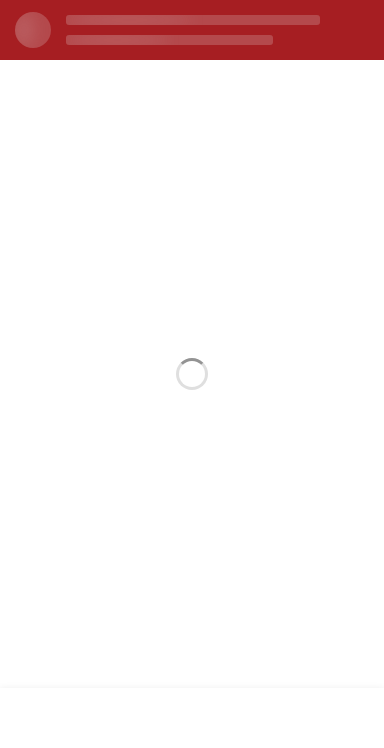 scroll, scrollTop: 0, scrollLeft: 0, axis: both 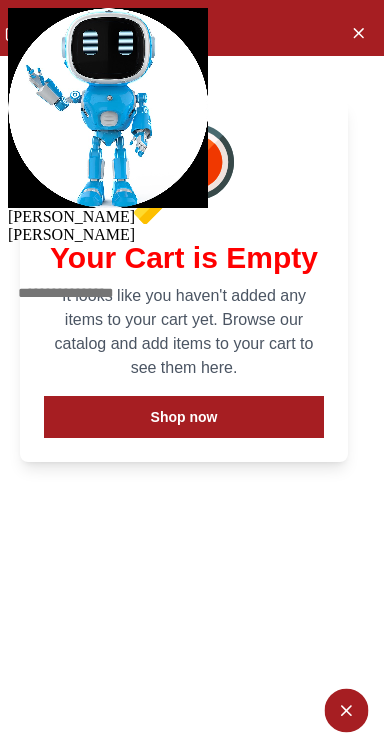 click at bounding box center (8, 226) 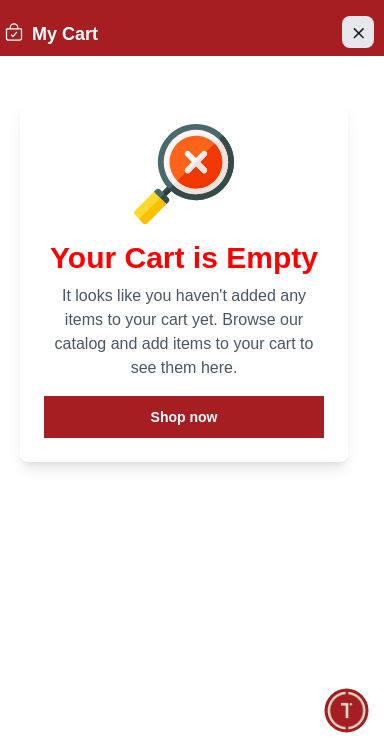 click 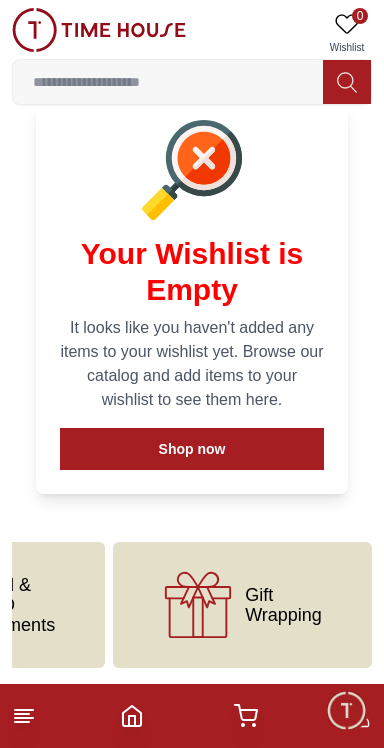 scroll, scrollTop: 105, scrollLeft: 0, axis: vertical 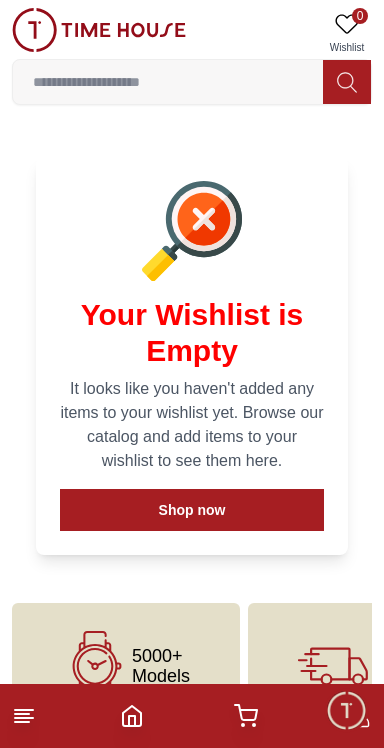 click at bounding box center (246, 716) 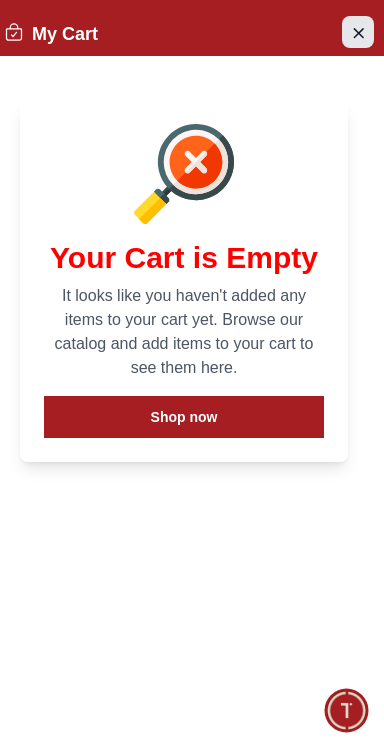 click 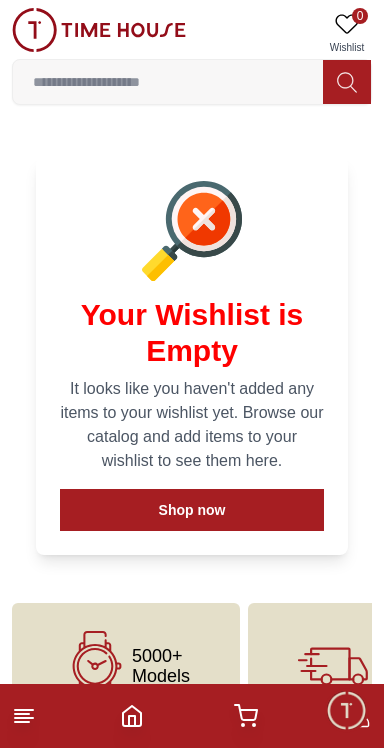 scroll, scrollTop: 105, scrollLeft: 0, axis: vertical 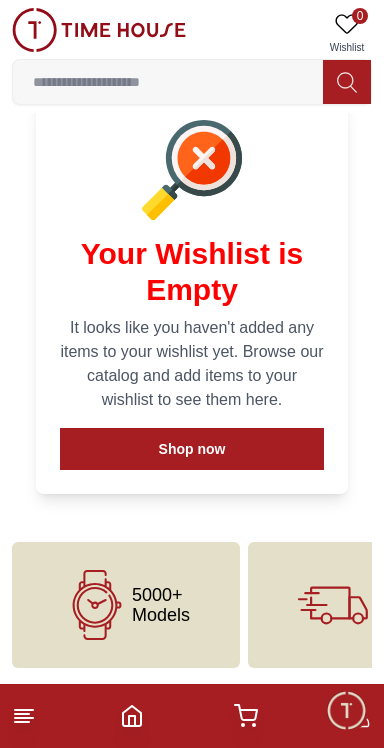 click 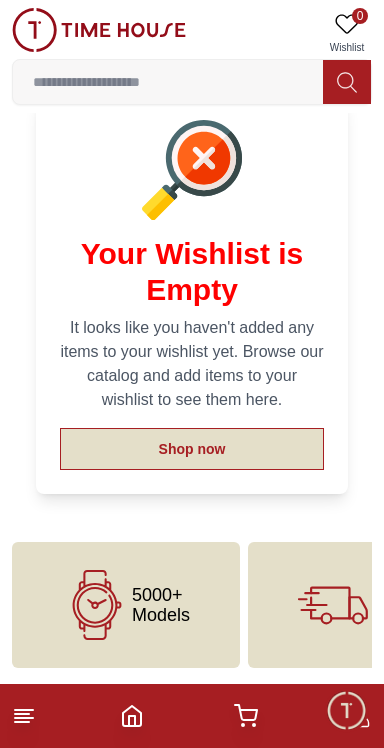 click on "Shop now" at bounding box center [192, 449] 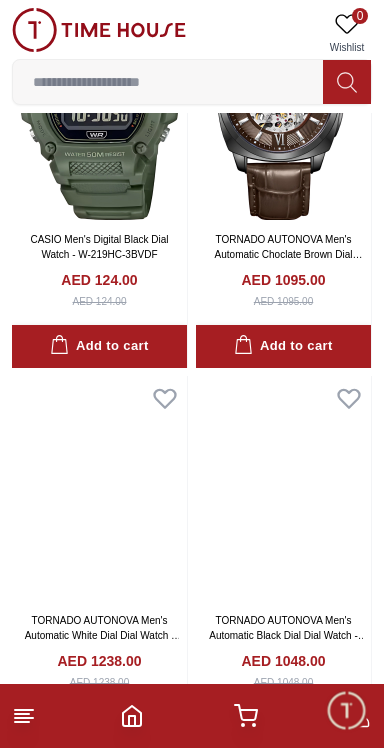 scroll, scrollTop: 210, scrollLeft: 0, axis: vertical 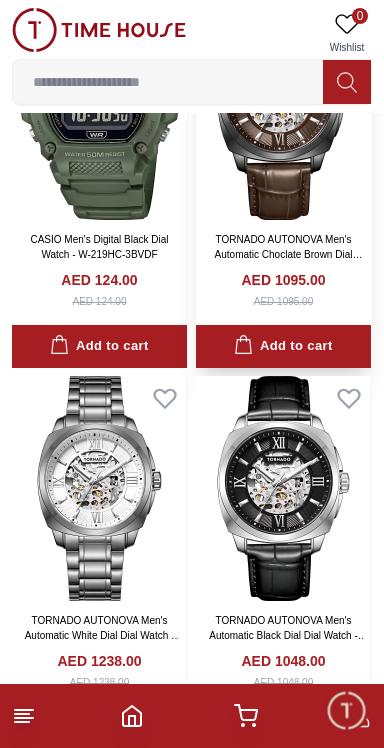 click at bounding box center [283, 107] 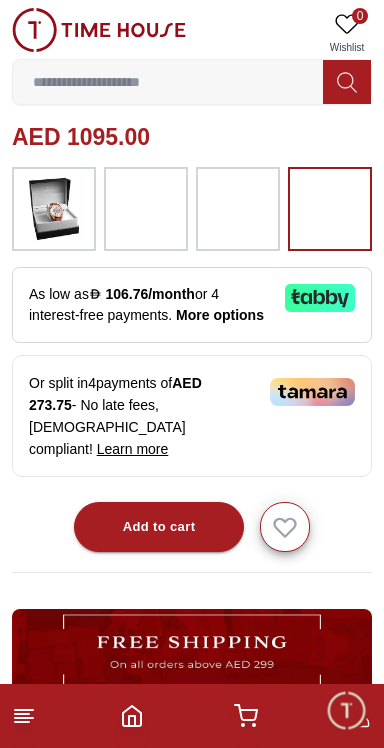 scroll, scrollTop: 730, scrollLeft: 0, axis: vertical 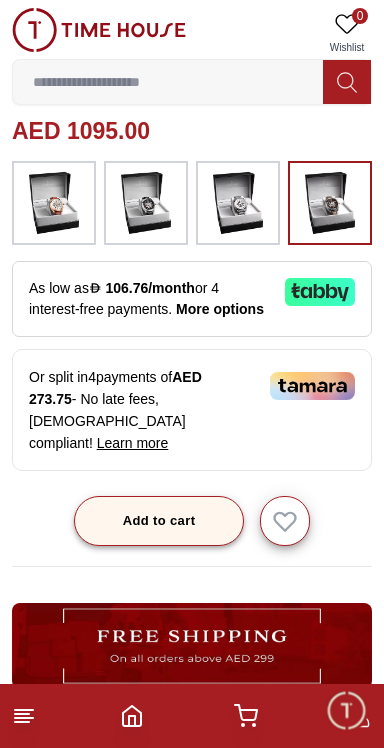 click on "Add to cart" at bounding box center [159, 521] 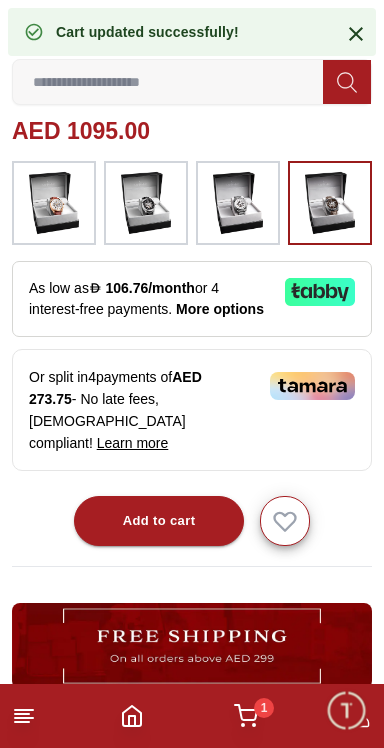 click 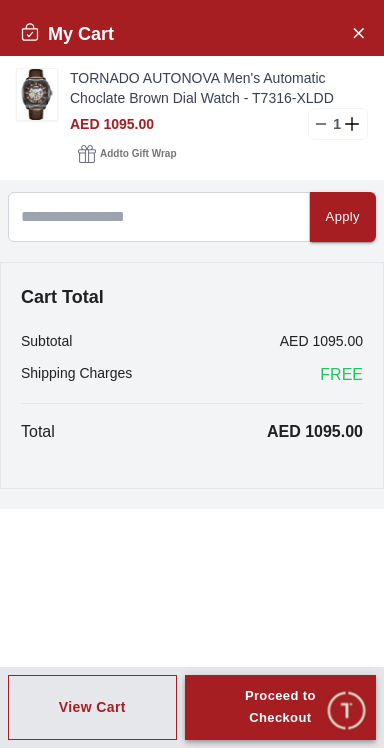 click on "Proceed to Checkout" at bounding box center (280, 708) 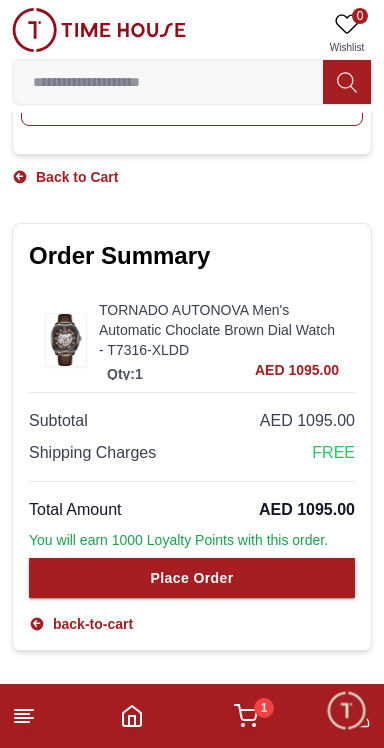 scroll, scrollTop: 1277, scrollLeft: 0, axis: vertical 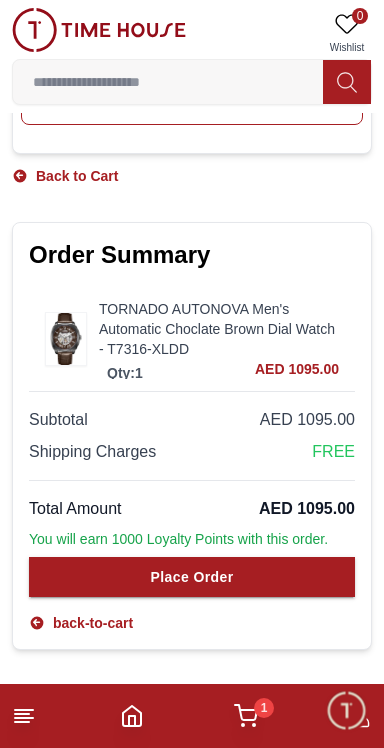 click on "TORNADO AUTONOVA Men's Automatic Choclate Brown Dial Watch - T7316-XLDD" at bounding box center (219, 329) 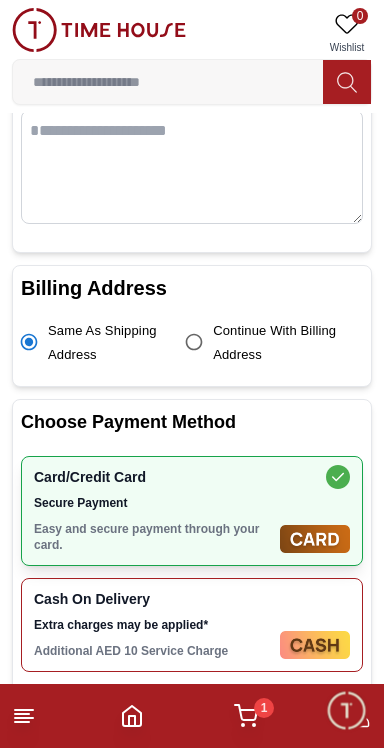 scroll, scrollTop: 0, scrollLeft: 0, axis: both 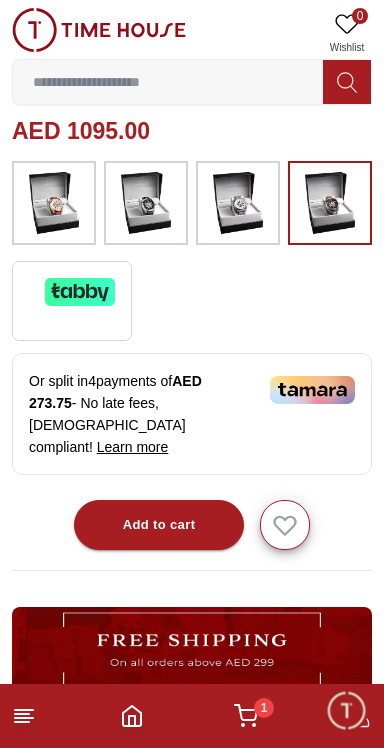 click on "1" at bounding box center [264, 708] 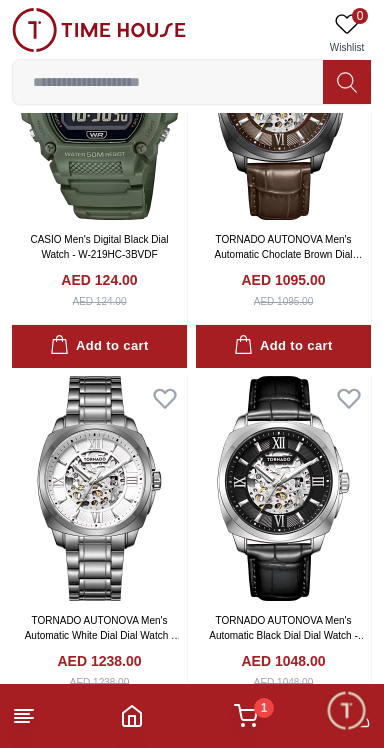 scroll, scrollTop: 0, scrollLeft: 0, axis: both 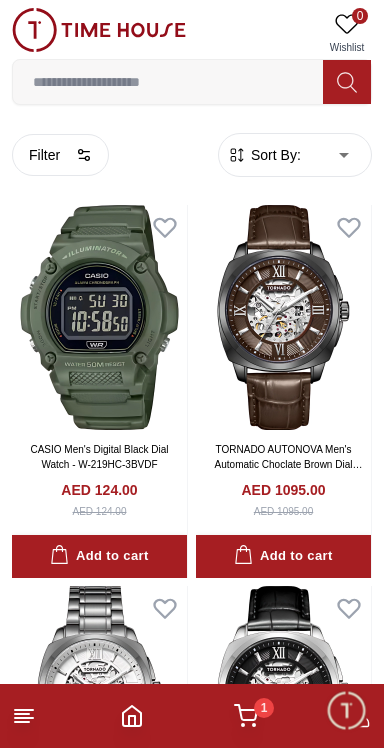click 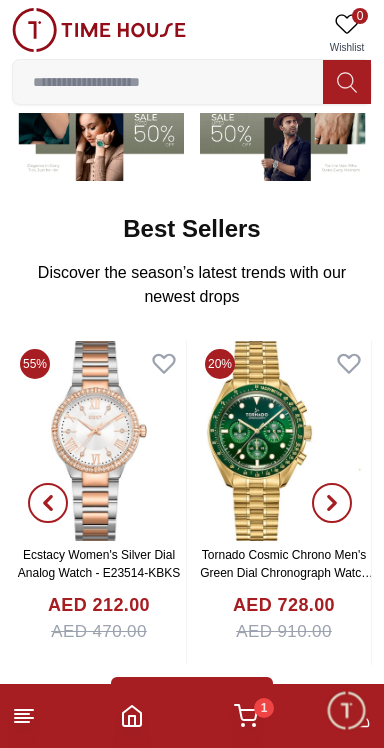 scroll, scrollTop: 212, scrollLeft: 0, axis: vertical 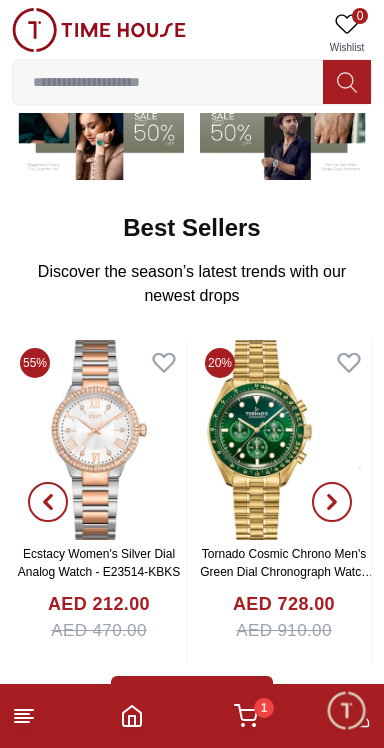 click 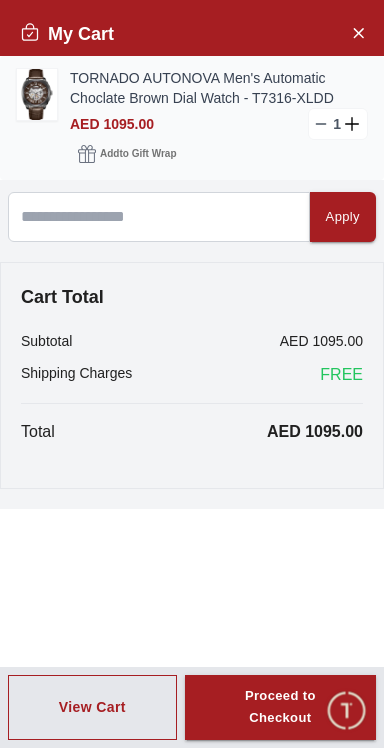 click 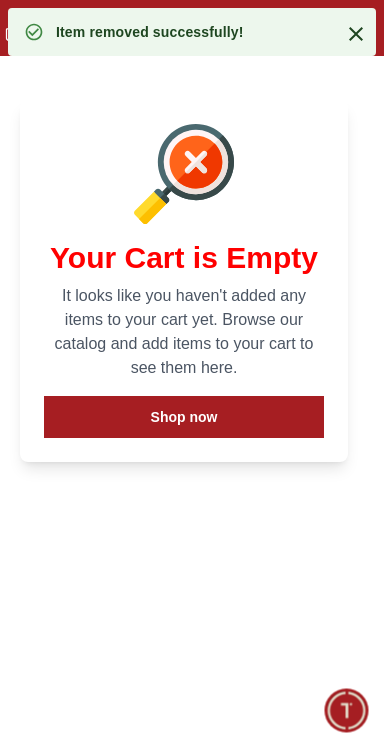 click 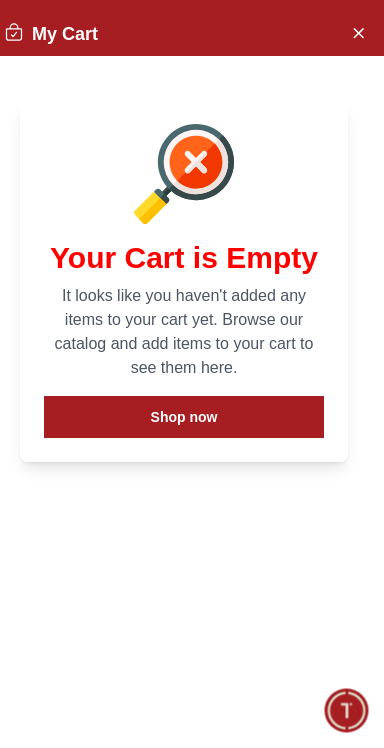 scroll, scrollTop: 0, scrollLeft: 0, axis: both 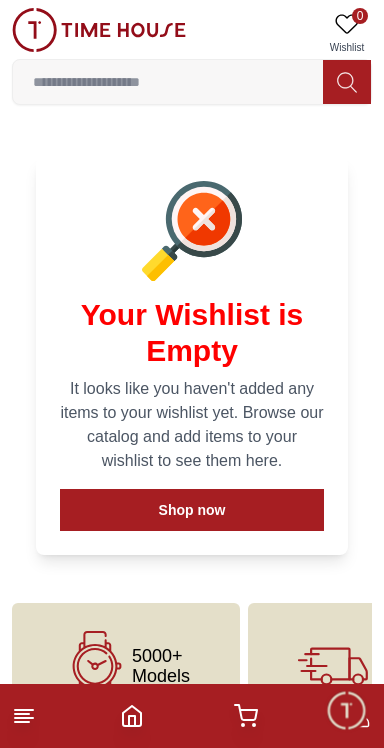 click at bounding box center [99, 30] 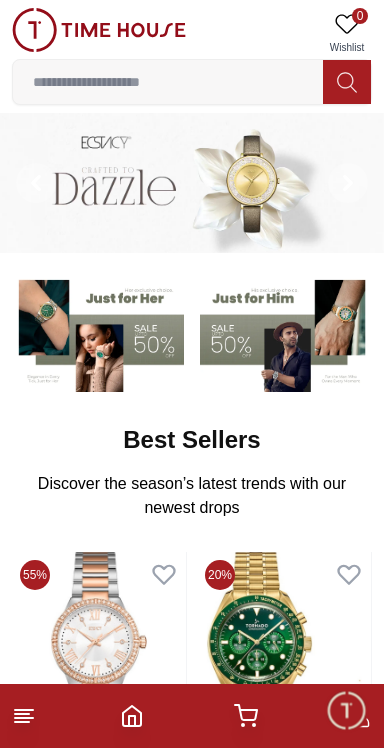 click 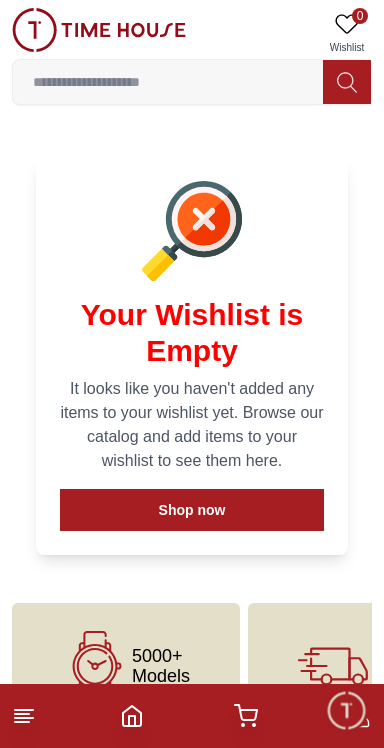 click at bounding box center (99, 30) 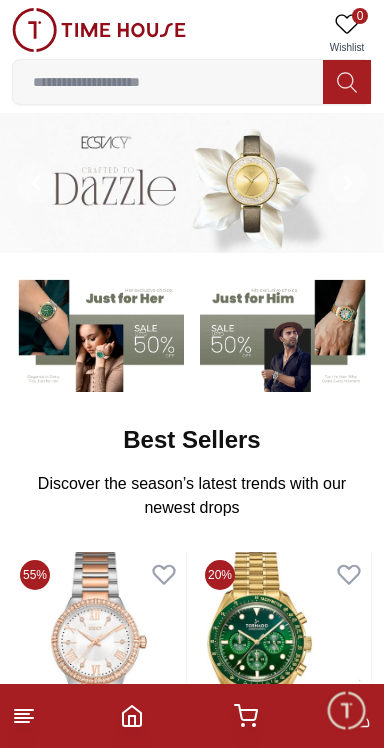 scroll, scrollTop: 8, scrollLeft: 0, axis: vertical 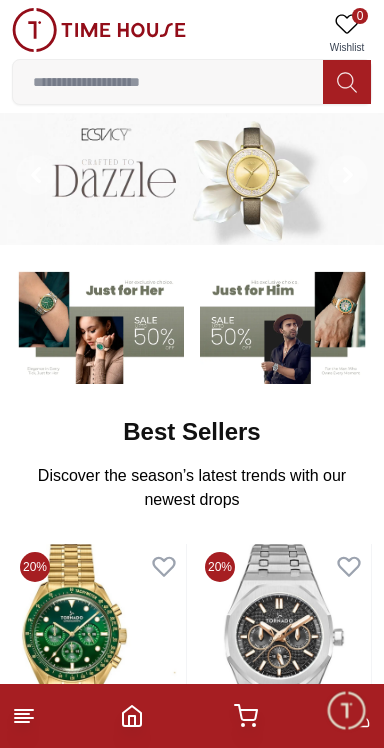 click 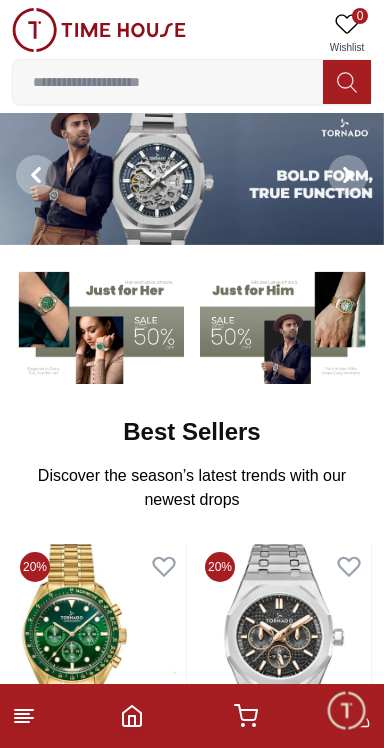 click 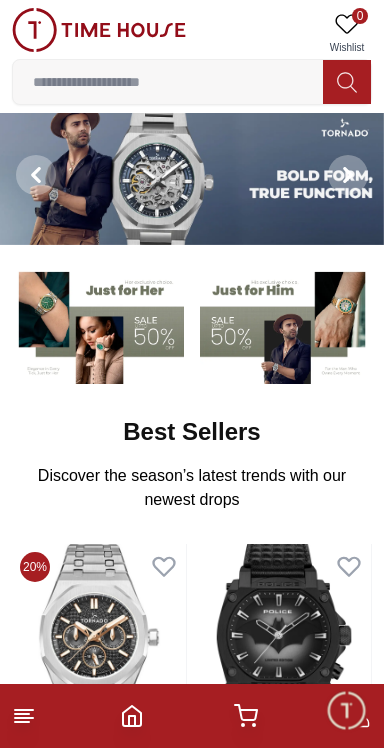 click 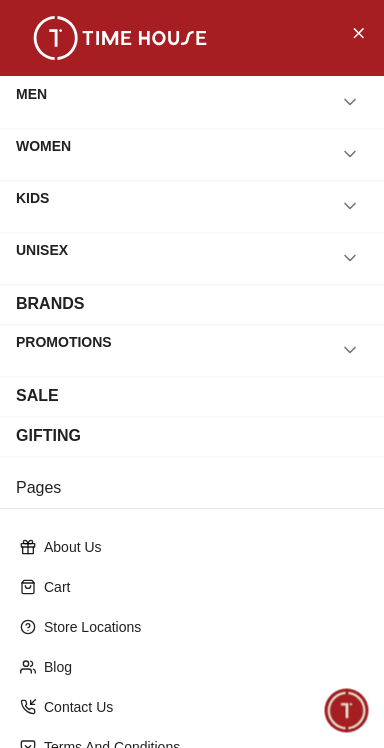 click on "SALE" at bounding box center [192, 396] 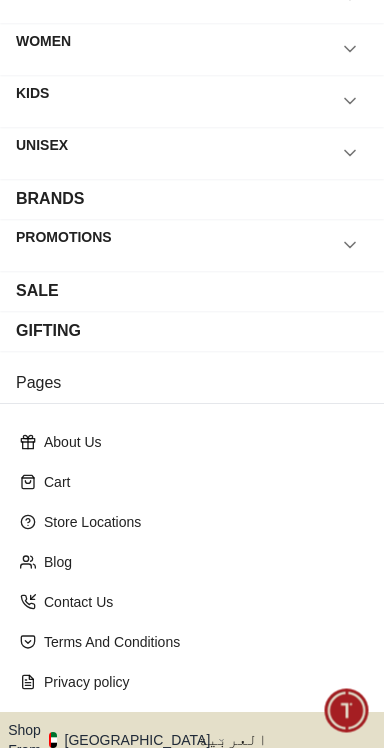 scroll, scrollTop: 0, scrollLeft: 0, axis: both 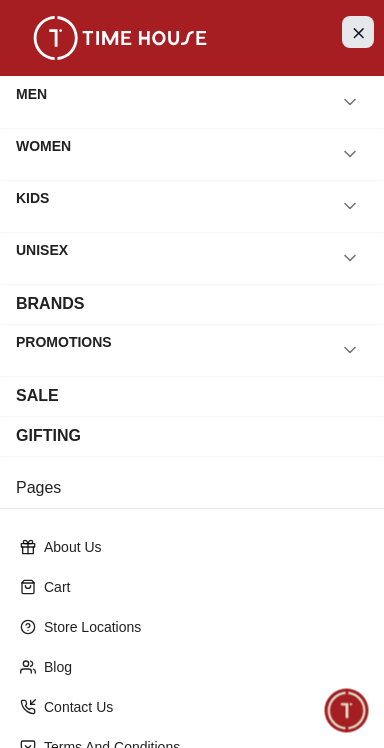 click at bounding box center (358, 32) 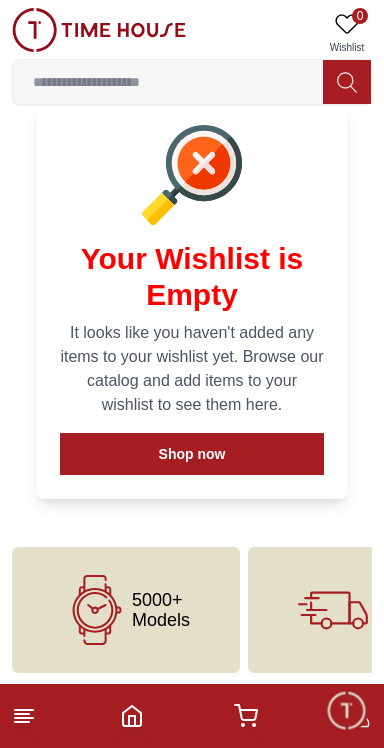 scroll, scrollTop: 105, scrollLeft: 0, axis: vertical 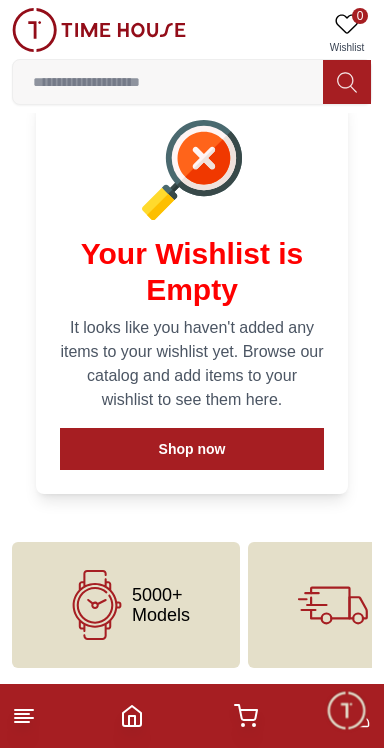 click 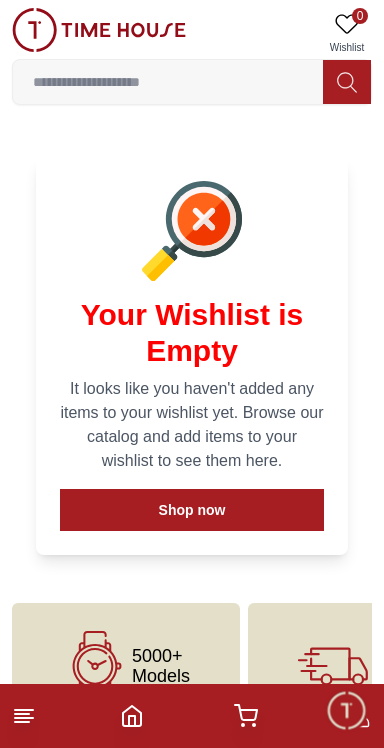 click at bounding box center [99, 30] 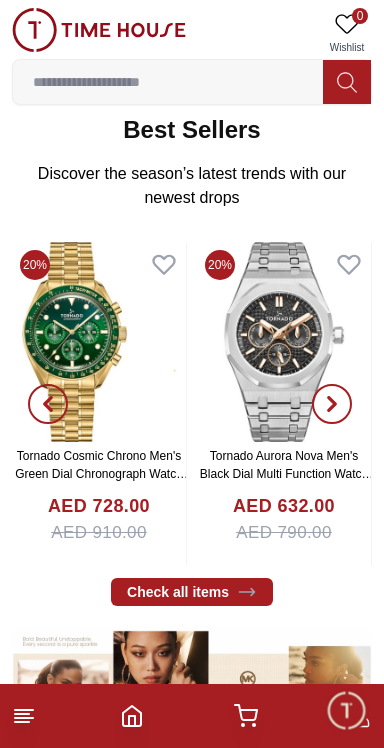 scroll, scrollTop: 514, scrollLeft: 0, axis: vertical 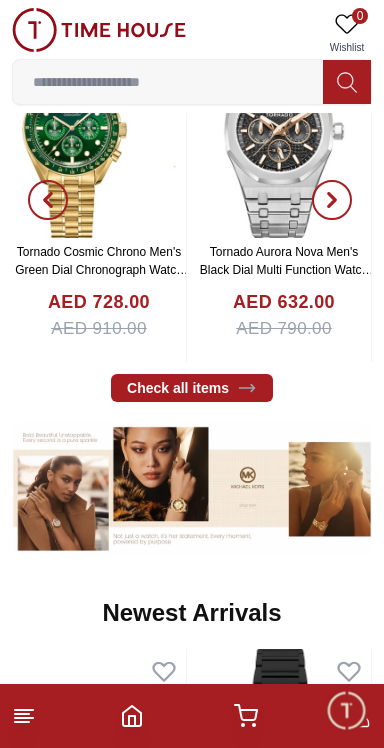 click at bounding box center [192, 489] 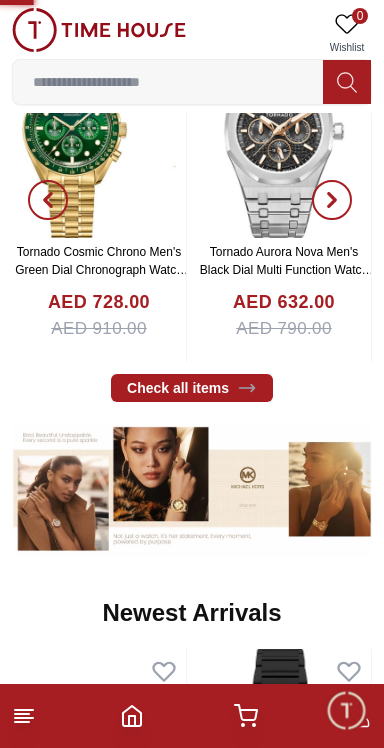scroll, scrollTop: 0, scrollLeft: 0, axis: both 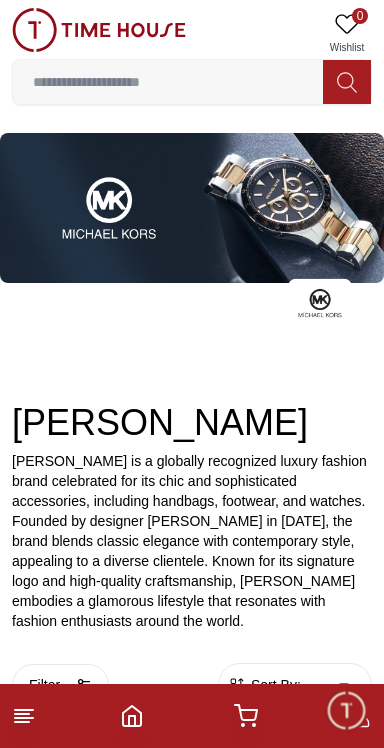 click at bounding box center (99, 30) 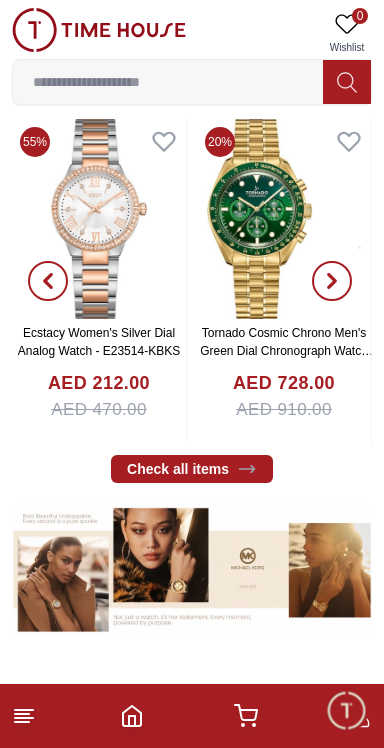 scroll, scrollTop: 435, scrollLeft: 0, axis: vertical 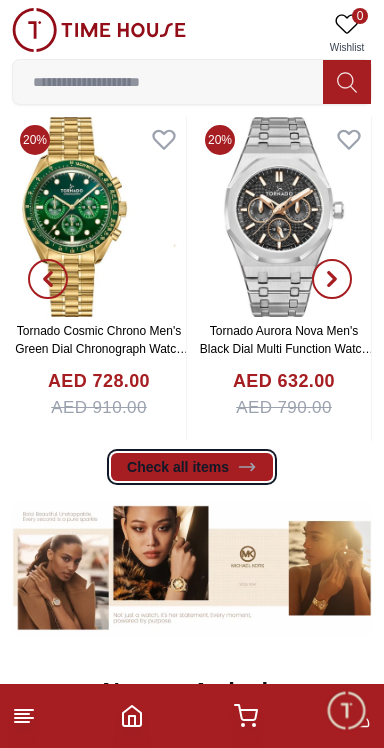 click on "Check all items" at bounding box center (192, 467) 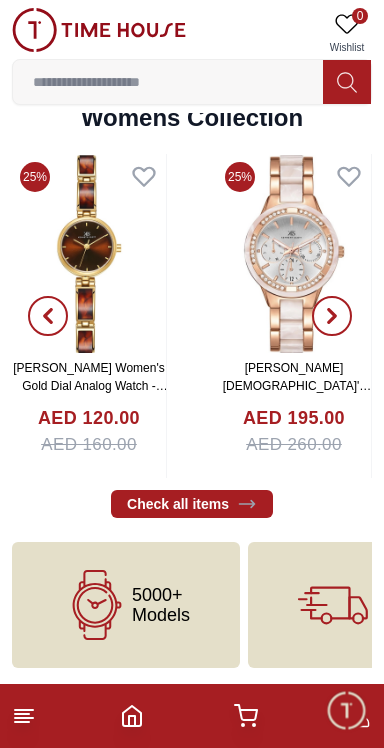 scroll, scrollTop: 4402, scrollLeft: 0, axis: vertical 